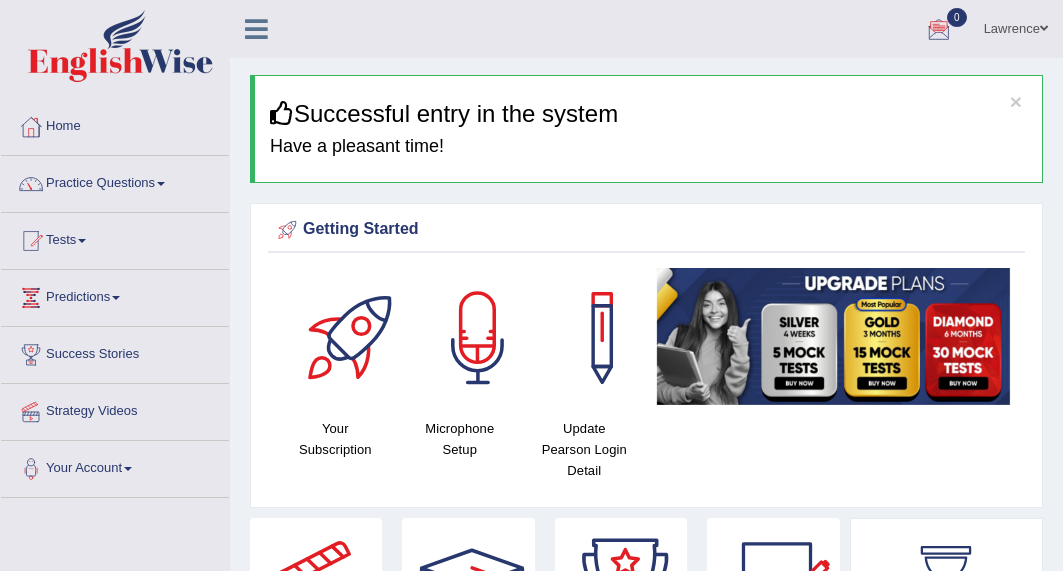 scroll, scrollTop: 0, scrollLeft: 0, axis: both 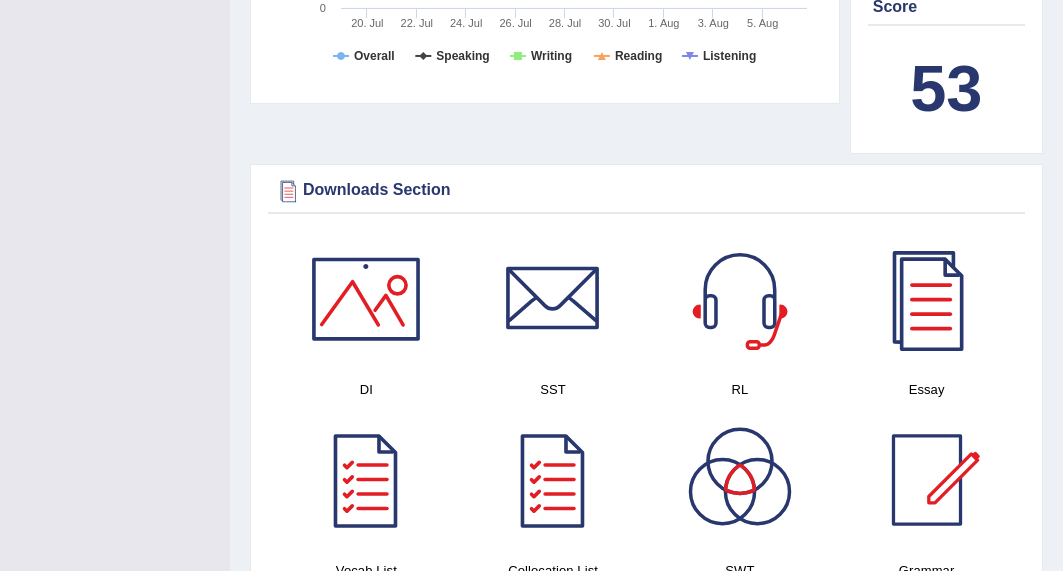 click at bounding box center [740, 299] 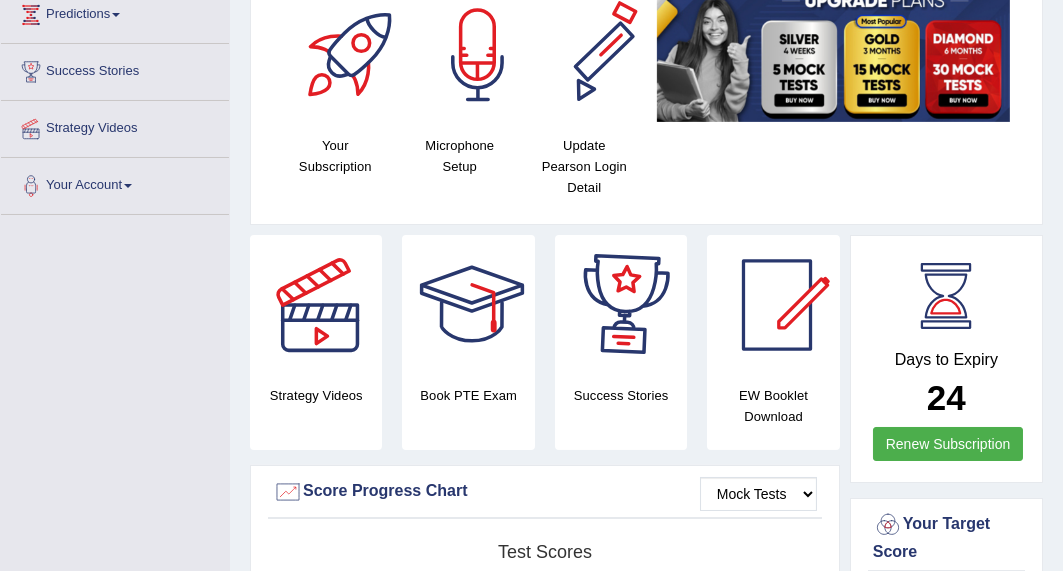 scroll, scrollTop: 0, scrollLeft: 0, axis: both 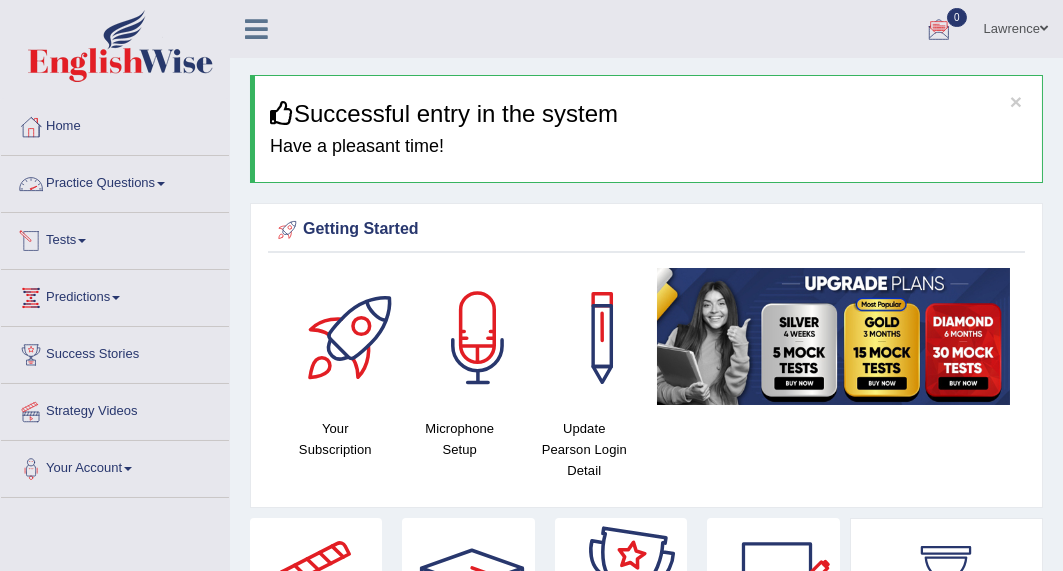 click on "Tests" at bounding box center (115, 238) 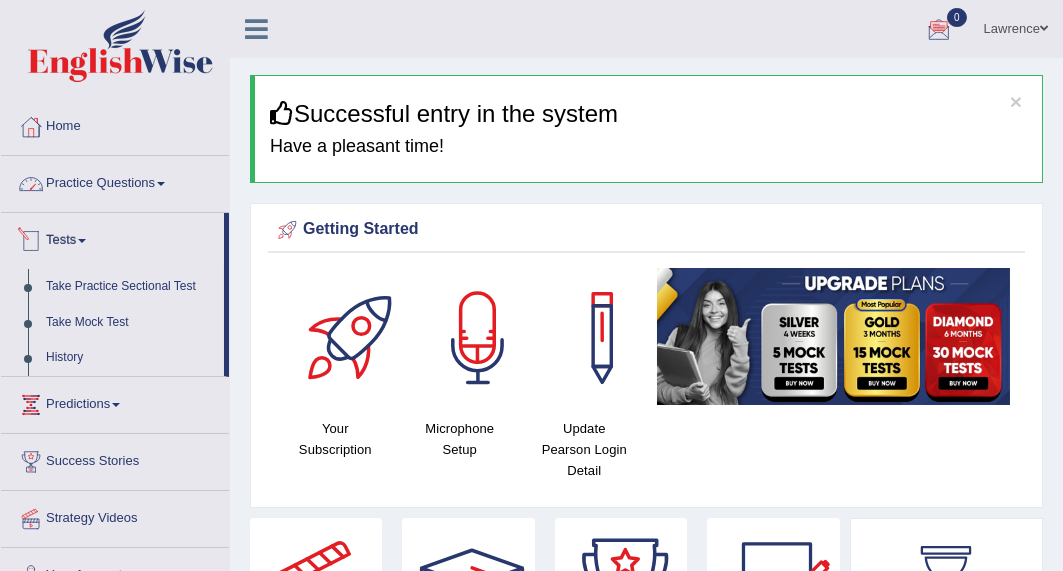 click on "Practice Questions" at bounding box center [115, 181] 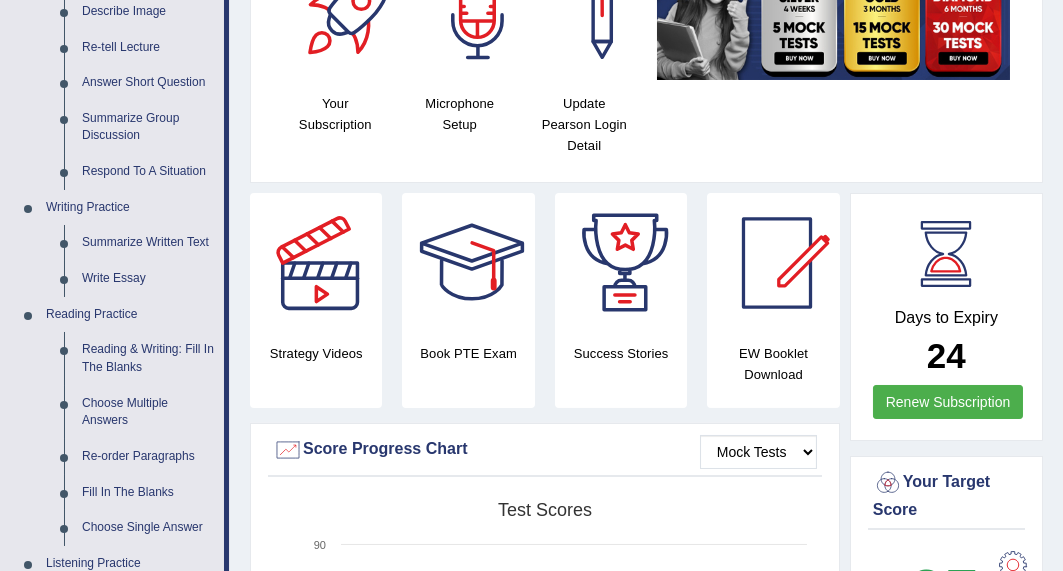 scroll, scrollTop: 320, scrollLeft: 0, axis: vertical 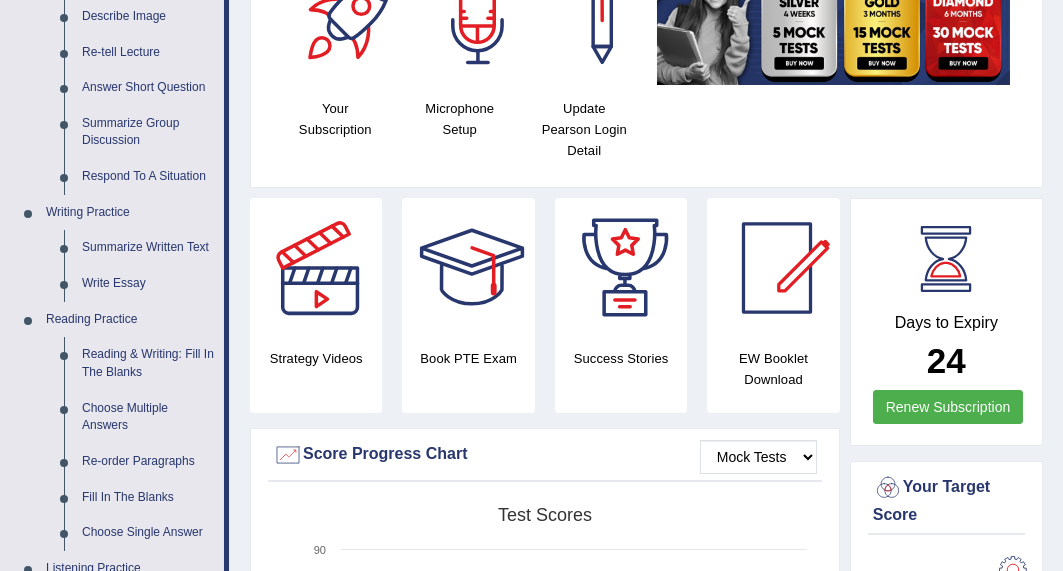 click on "Write Essay" at bounding box center (148, 284) 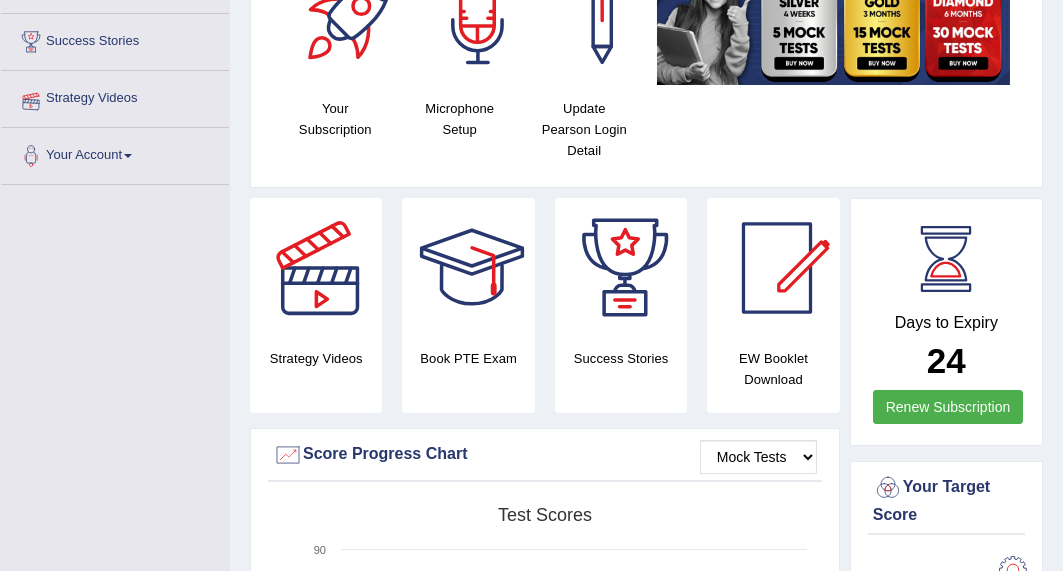 scroll, scrollTop: 372, scrollLeft: 0, axis: vertical 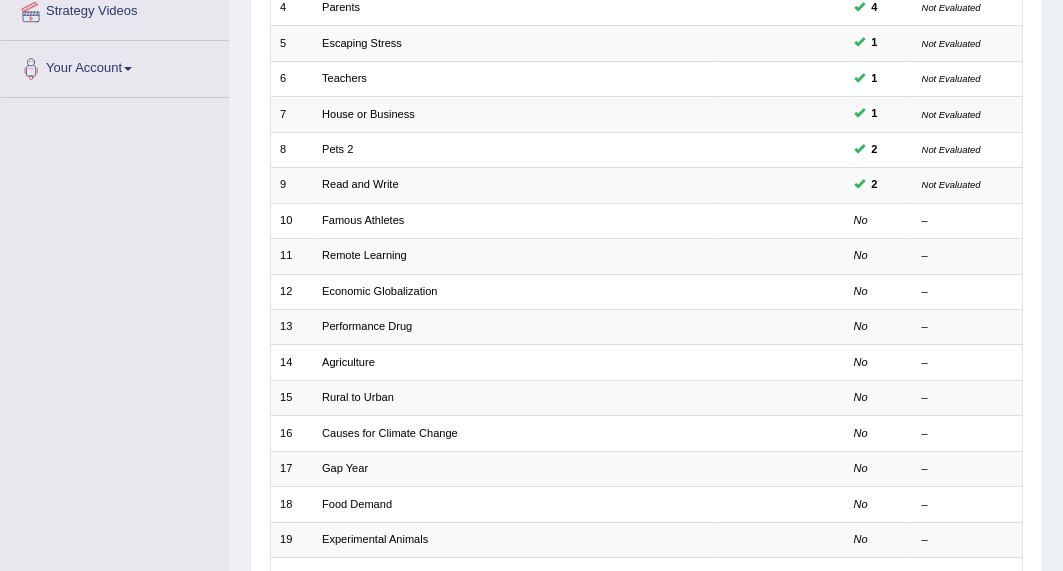 click on "Famous Athletes" at bounding box center [363, 220] 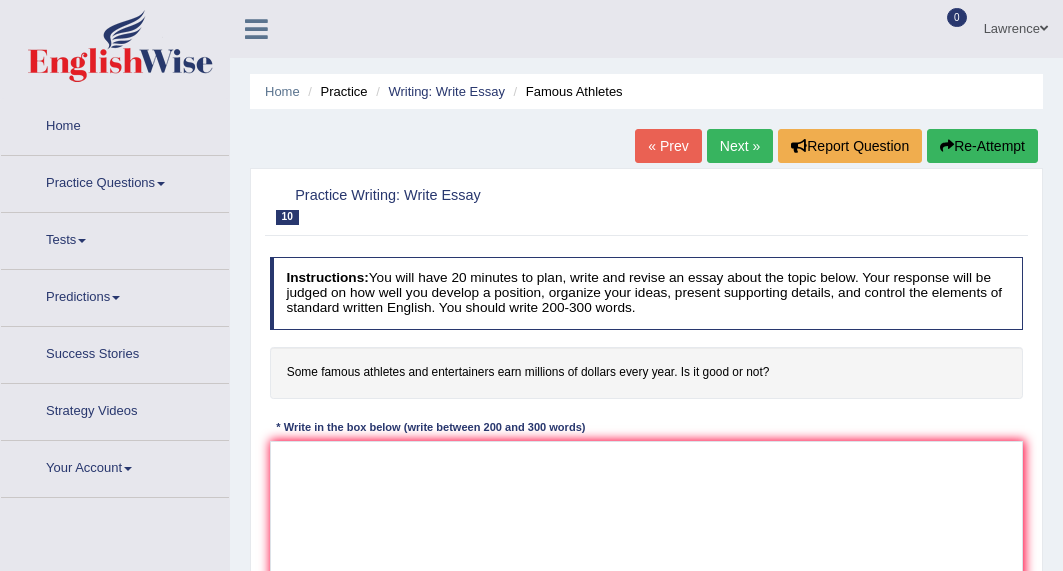 scroll, scrollTop: 0, scrollLeft: 0, axis: both 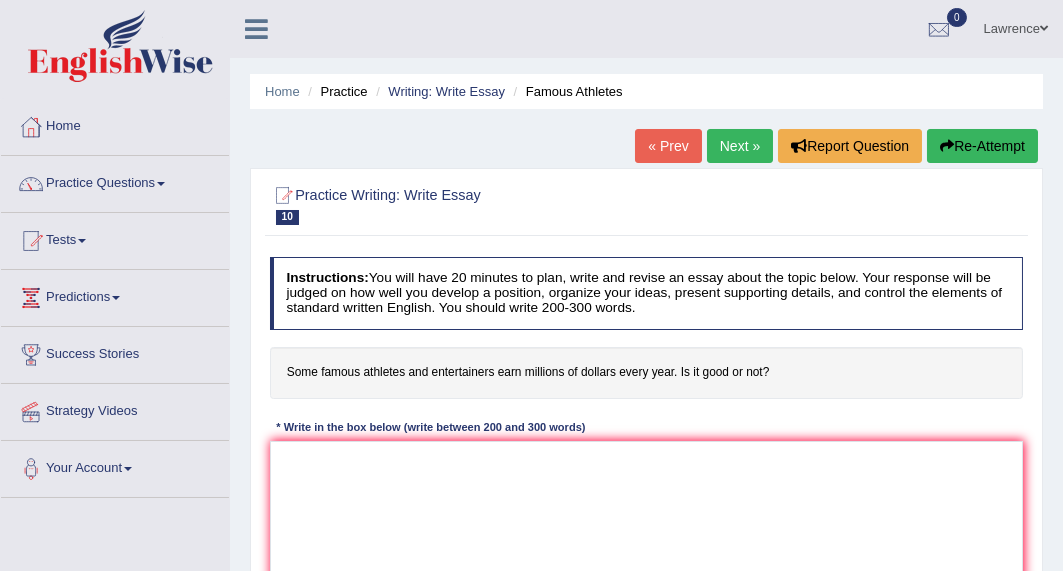 drag, startPoint x: 781, startPoint y: 368, endPoint x: 587, endPoint y: 362, distance: 194.09276 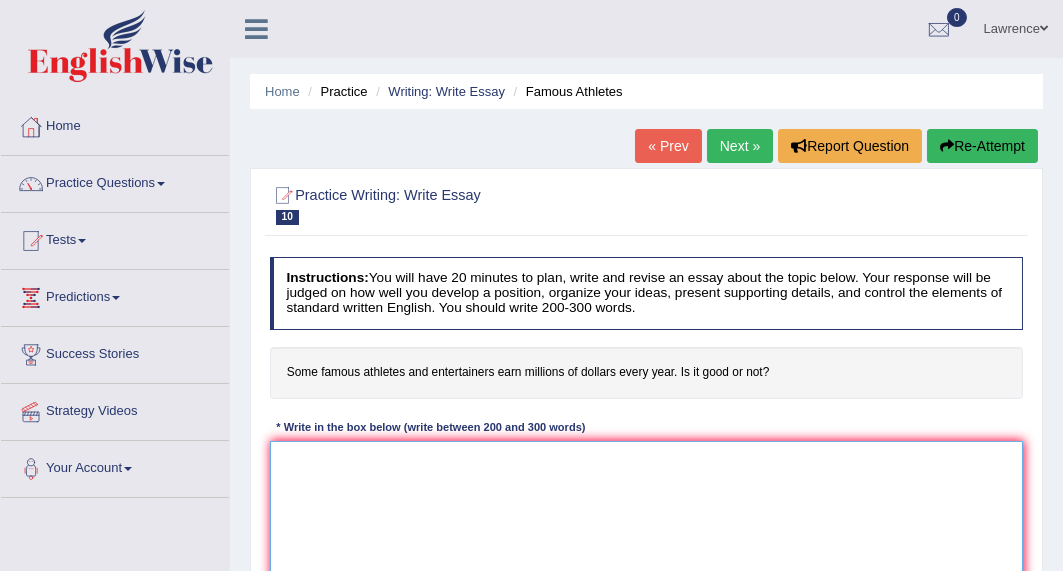 click at bounding box center [647, 523] 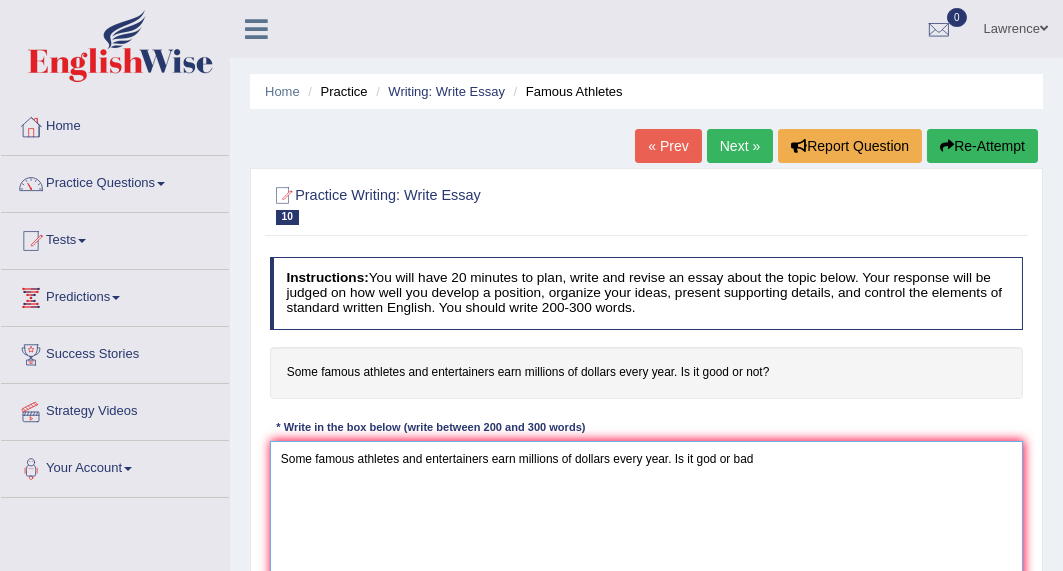 type on "Some famous athletes and entertainers earn millions of dollars every year. Is it god or bad?" 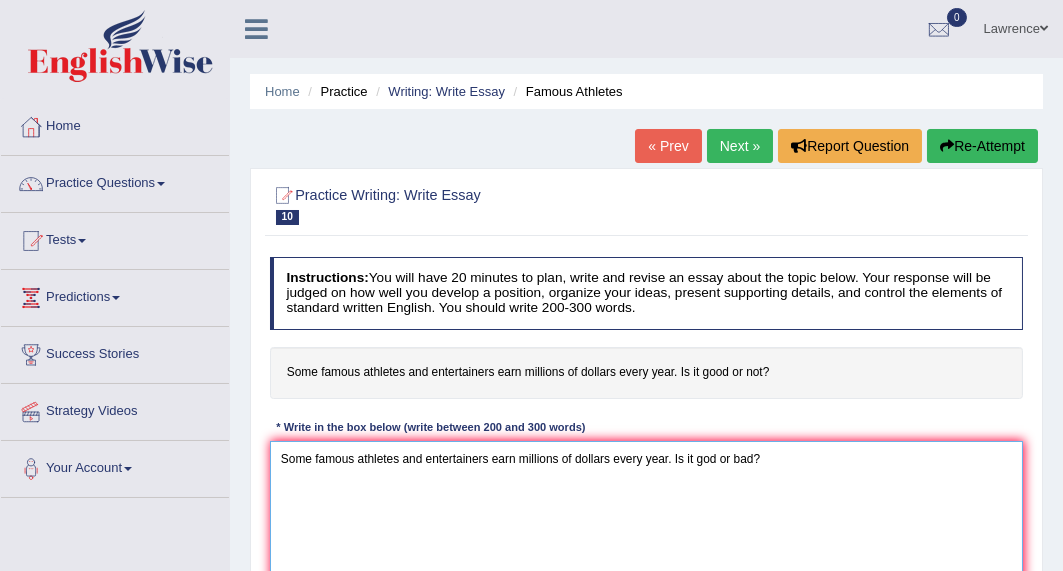 drag, startPoint x: 725, startPoint y: 455, endPoint x: 263, endPoint y: 438, distance: 462.31265 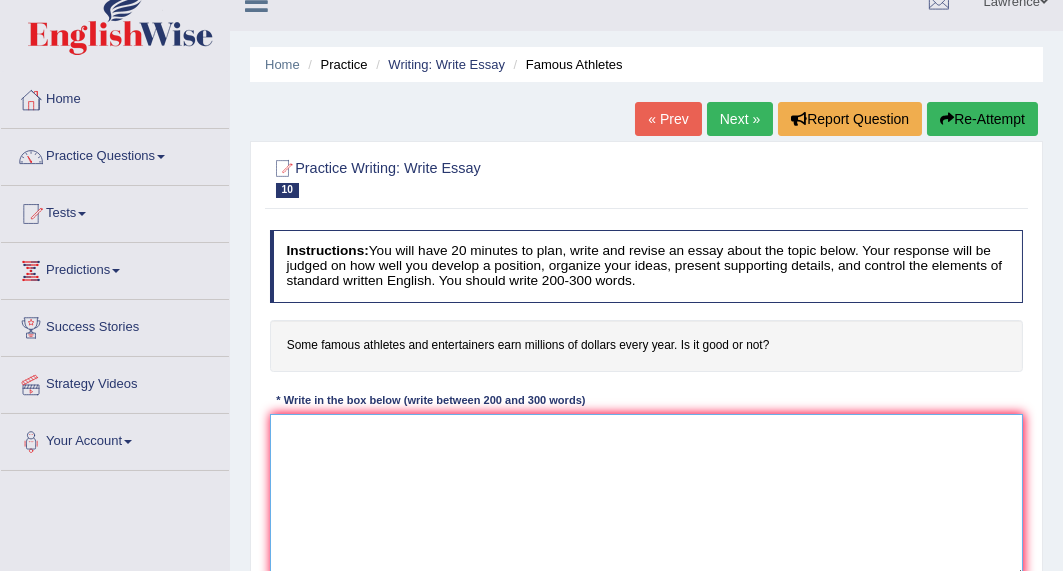 scroll, scrollTop: 0, scrollLeft: 0, axis: both 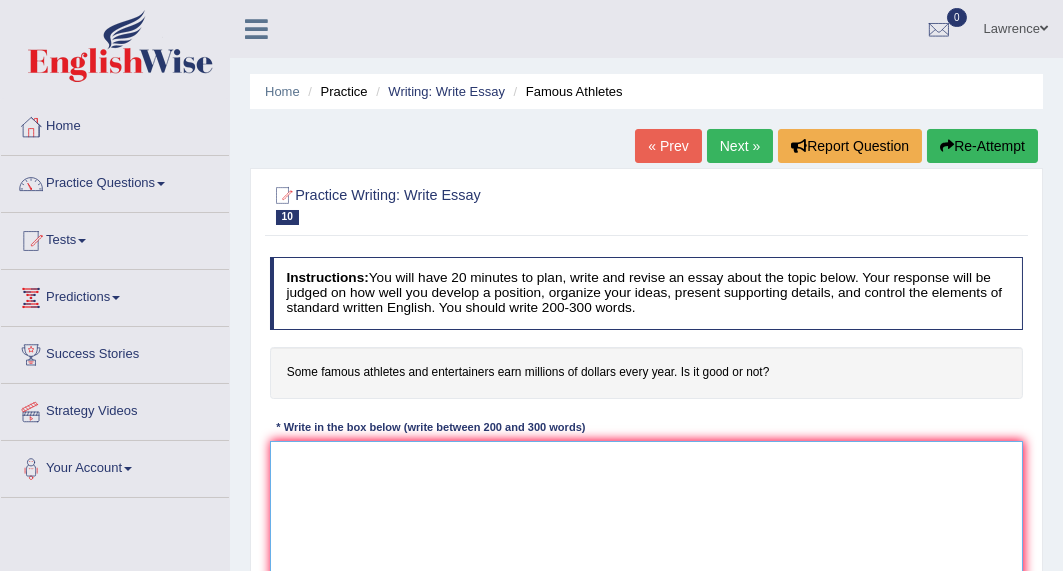 click at bounding box center (647, 523) 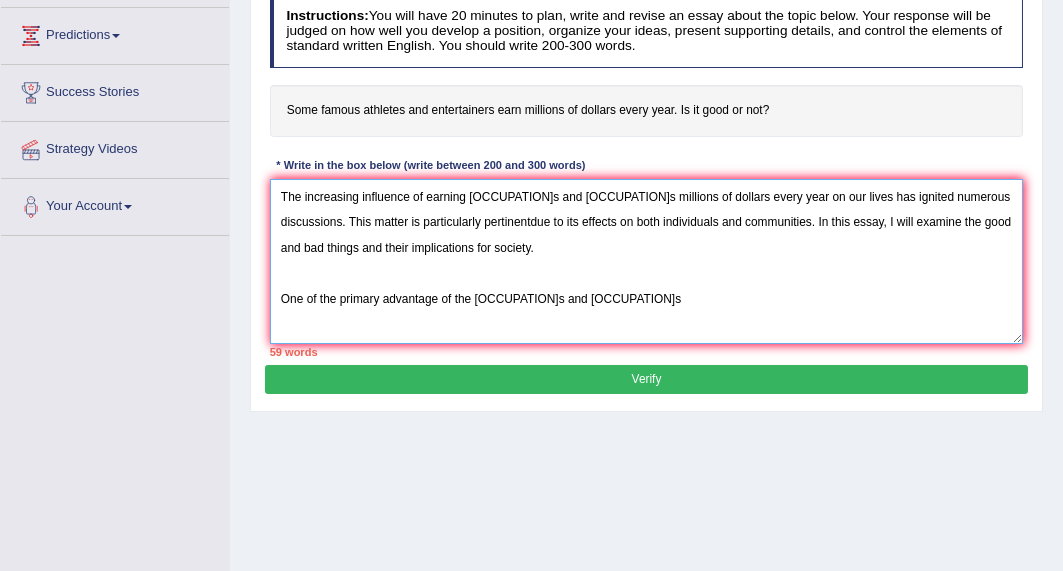 scroll, scrollTop: 320, scrollLeft: 0, axis: vertical 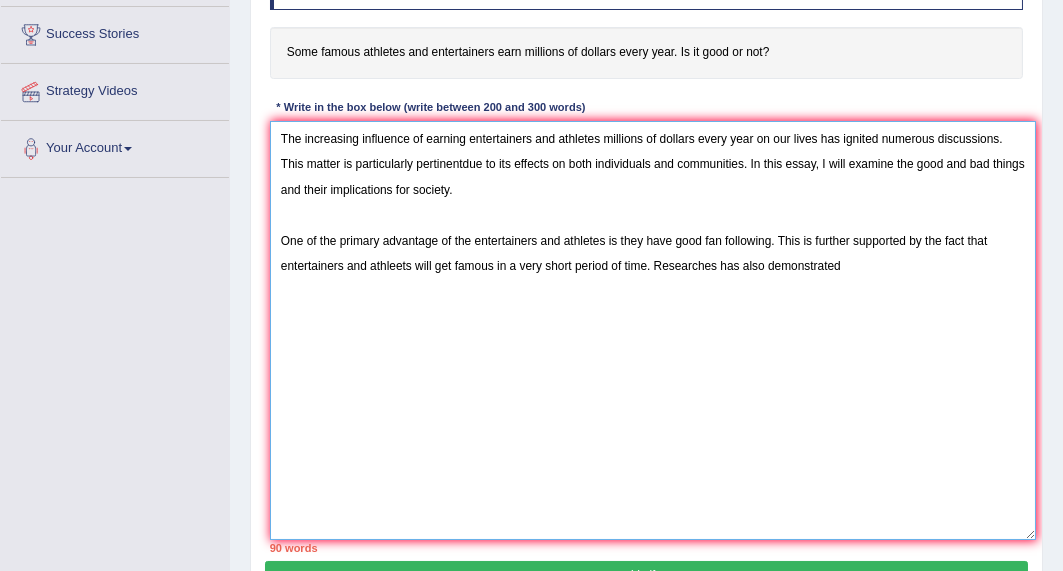 drag, startPoint x: 1018, startPoint y: 272, endPoint x: 1030, endPoint y: 528, distance: 256.2811 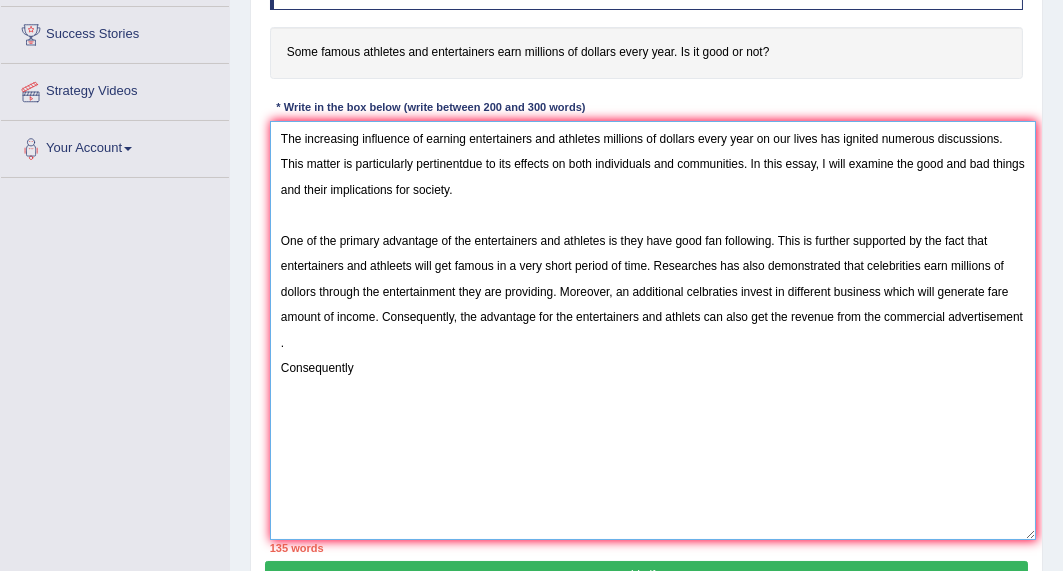 click on "The increasing influence of earning entertainers and athletes millions of dollars every year on our lives has ignited numerous discussions. This matter is particularly pertinentdue to its effects on both individuals and communities. In this essay, I will examine the good and bad things and their implications for society.
One of the primary advantage of the entertainers and athletes is they have good fan following. This is further supported by the fact that entertainers and athleets will get famous in a very short period of time. Researches has also demonstrated that celebrities earn millions of dollors through the entertainment they are providing. Moreover, an additional celbraties invest in different business which will generate fare amount of income. Consequently, the advantage for the entertainers and athlets can also get the revenue from the commercial advertisement .
Consequently" at bounding box center (653, 330) 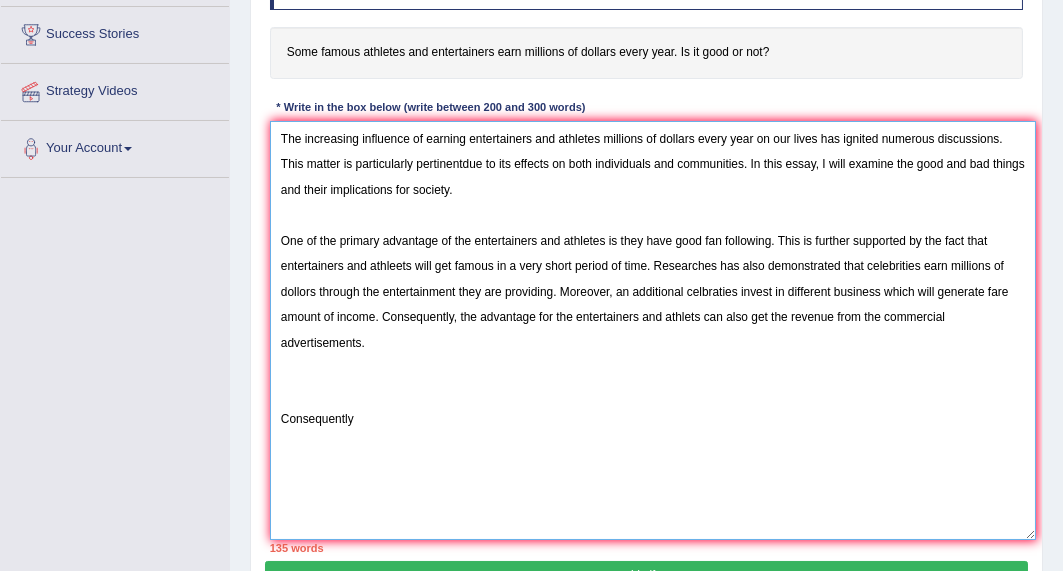 click on "The increasing influence of earning entertainers and athletes millions of dollars every year on our lives has ignited numerous discussions. This matter is particularly pertinentdue to its effects on both individuals and communities. In this essay, I will examine the good and bad things and their implications for society.
One of the primary advantage of the entertainers and athletes is they have good fan following. This is further supported by the fact that entertainers and athleets will get famous in a very short period of time. Researches has also demonstrated that celebrities earn millions of dollors through the entertainment they are providing. Moreover, an additional celbraties invest in different business which will generate fare amount of income. Consequently, the advantage for the entertainers and athlets can also get the revenue from the commercial advertisements.
Consequently" at bounding box center [653, 330] 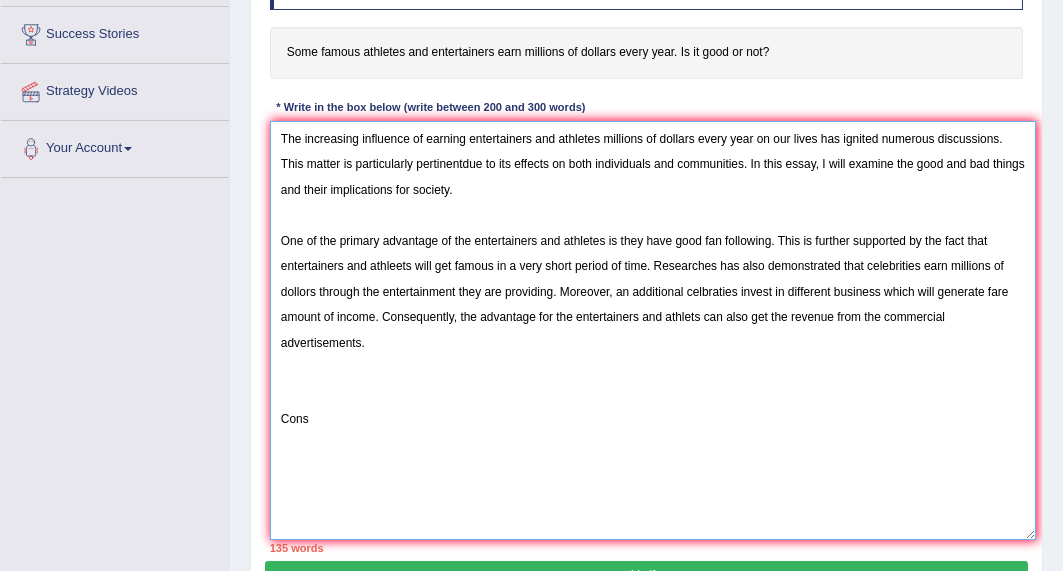 click on "The increasing influence of earning entertainers and athletes millions of dollars every year on our lives has ignited numerous discussions. This matter is particularly pertinentdue to its effects on both individuals and communities. In this essay, I will examine the good and bad things and their implications for society.
One of the primary advantage of the entertainers and athletes is they have good fan following. This is further supported by the fact that entertainers and athleets will get famous in a very short period of time. Researches has also demonstrated that celebrities earn millions of dollors through the entertainment they are providing. Moreover, an additional celbraties invest in different business which will generate fare amount of income. Consequently, the advantage for the entertainers and athlets can also get the revenue from the commercial advertisements.
Cons" at bounding box center [653, 330] 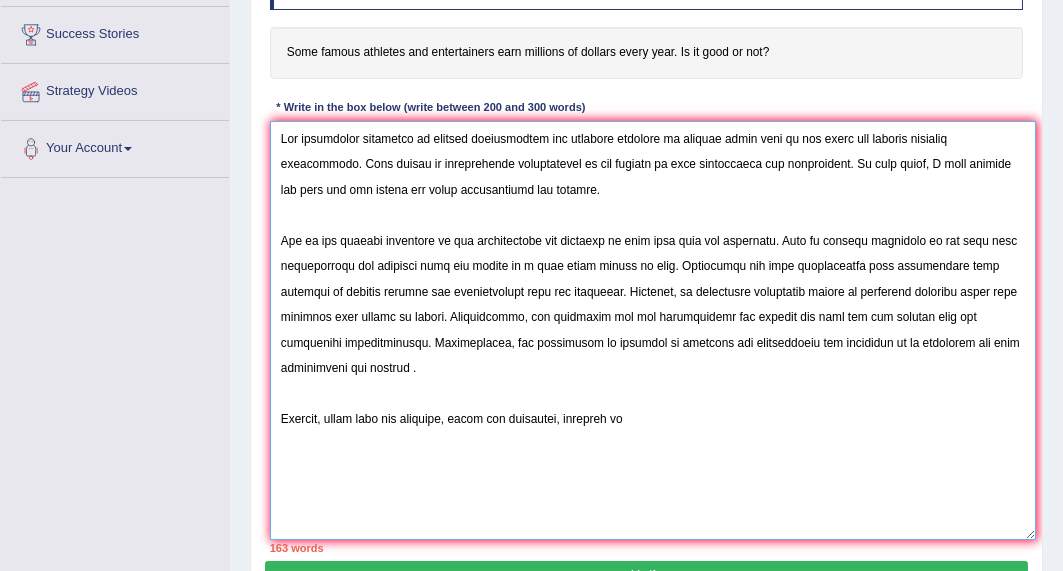 click at bounding box center (653, 330) 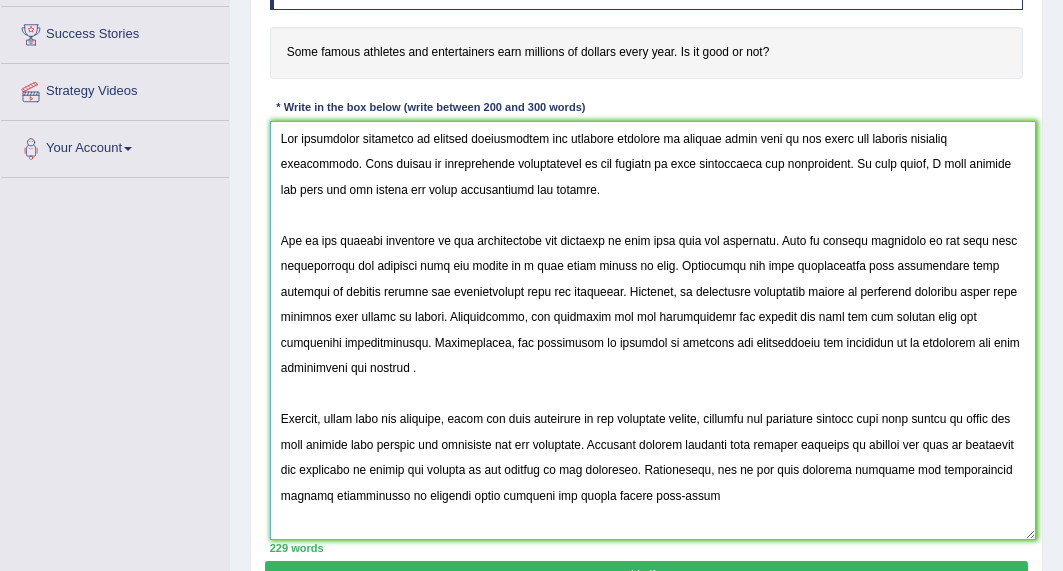 drag, startPoint x: 741, startPoint y: 497, endPoint x: 531, endPoint y: 494, distance: 210.02142 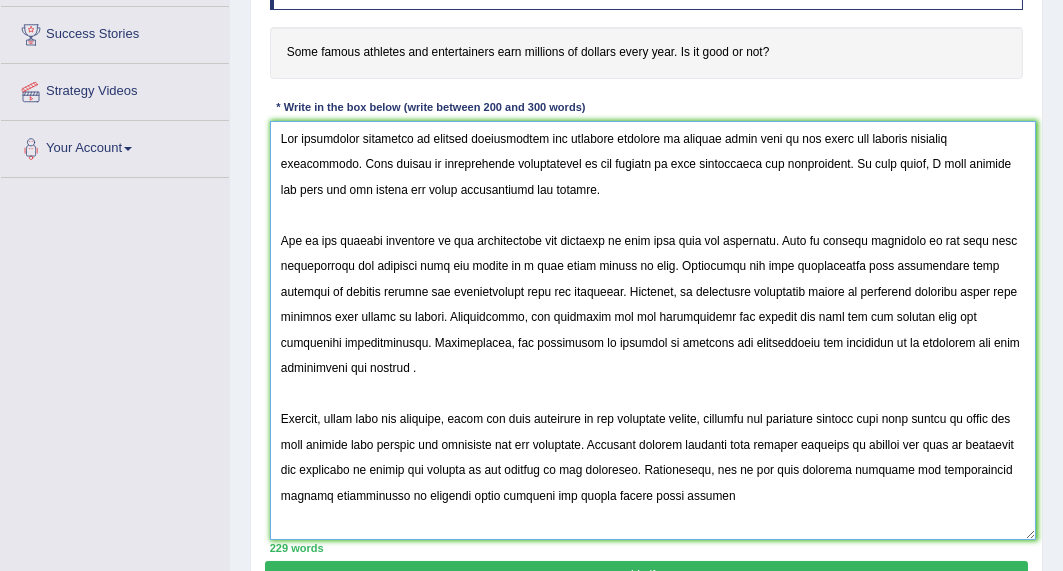 click at bounding box center (653, 330) 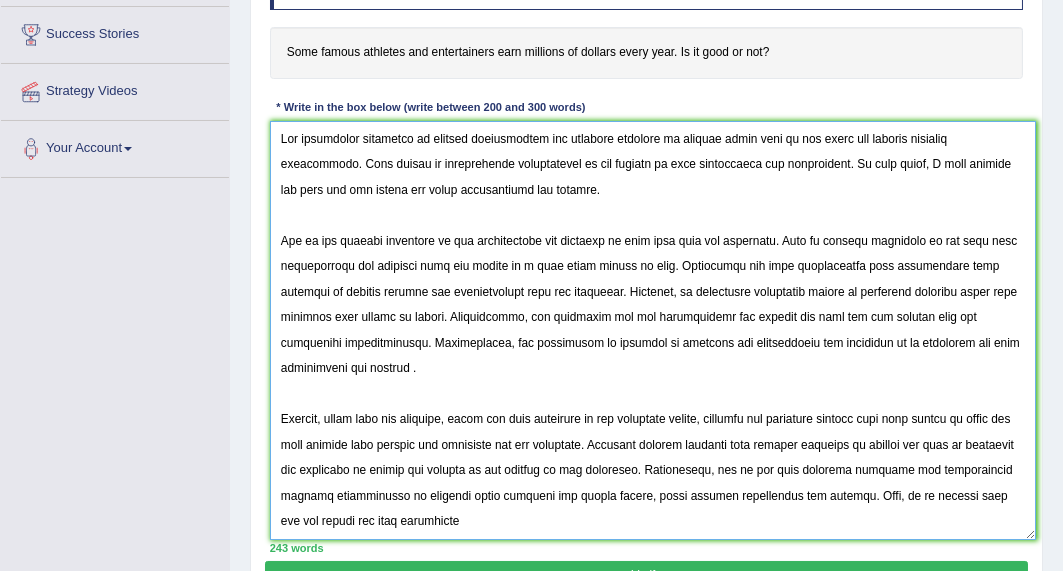 drag, startPoint x: 301, startPoint y: 516, endPoint x: 278, endPoint y: 514, distance: 23.086792 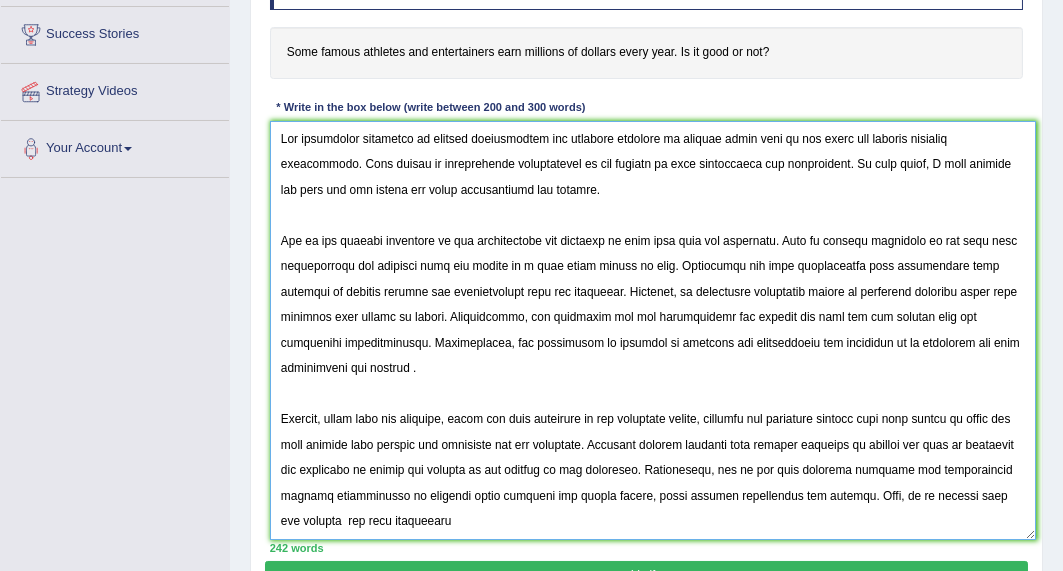 click at bounding box center (653, 330) 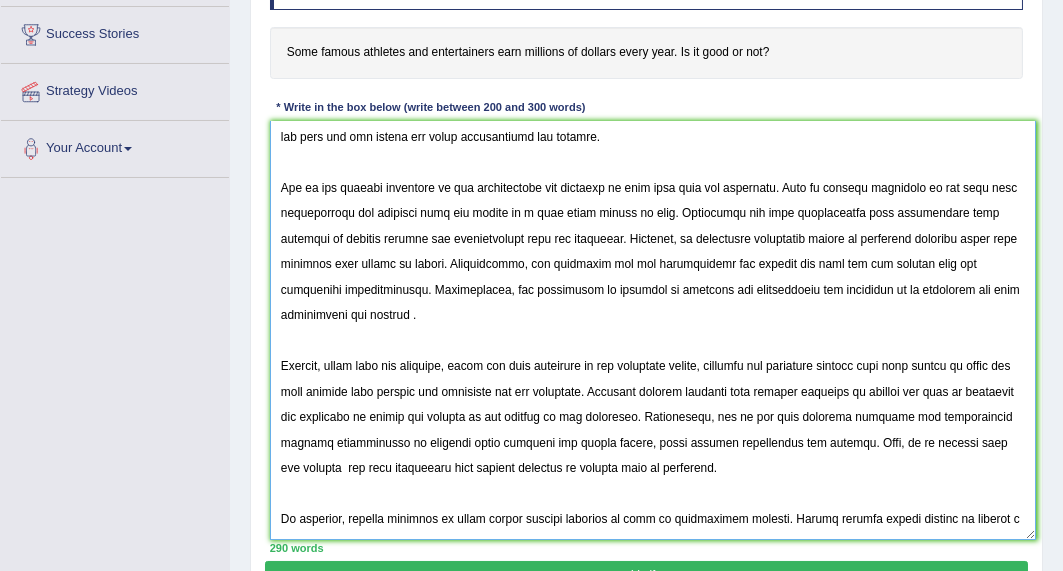 scroll, scrollTop: 0, scrollLeft: 0, axis: both 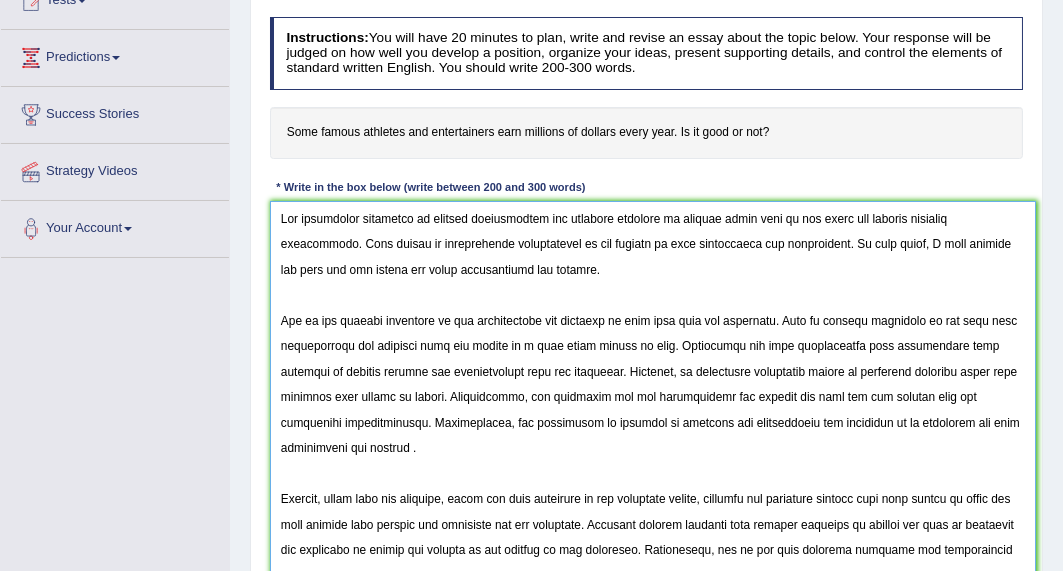 click at bounding box center [653, 410] 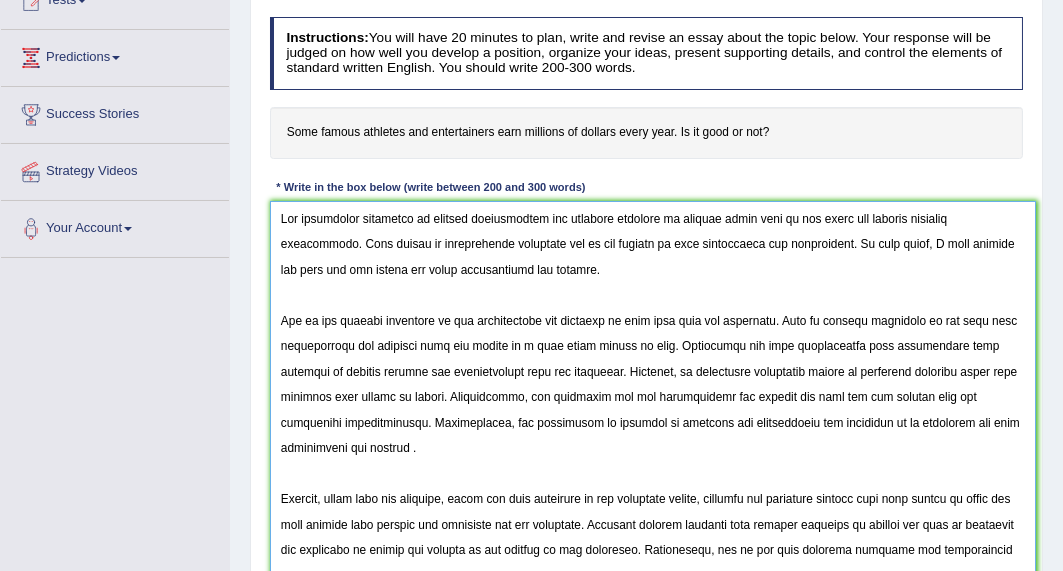 drag, startPoint x: 380, startPoint y: 391, endPoint x: 548, endPoint y: 396, distance: 168.07439 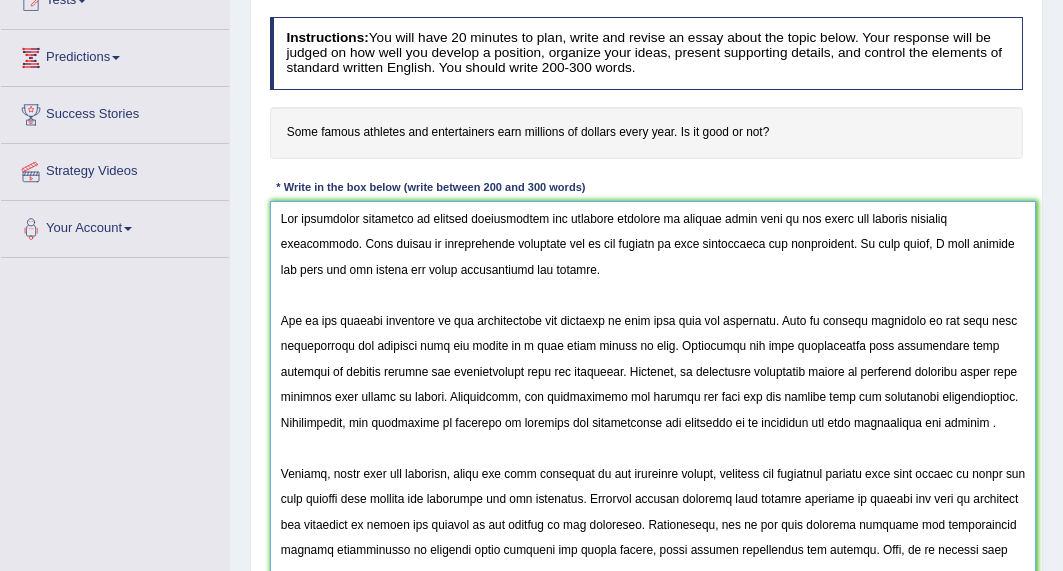 click at bounding box center (653, 410) 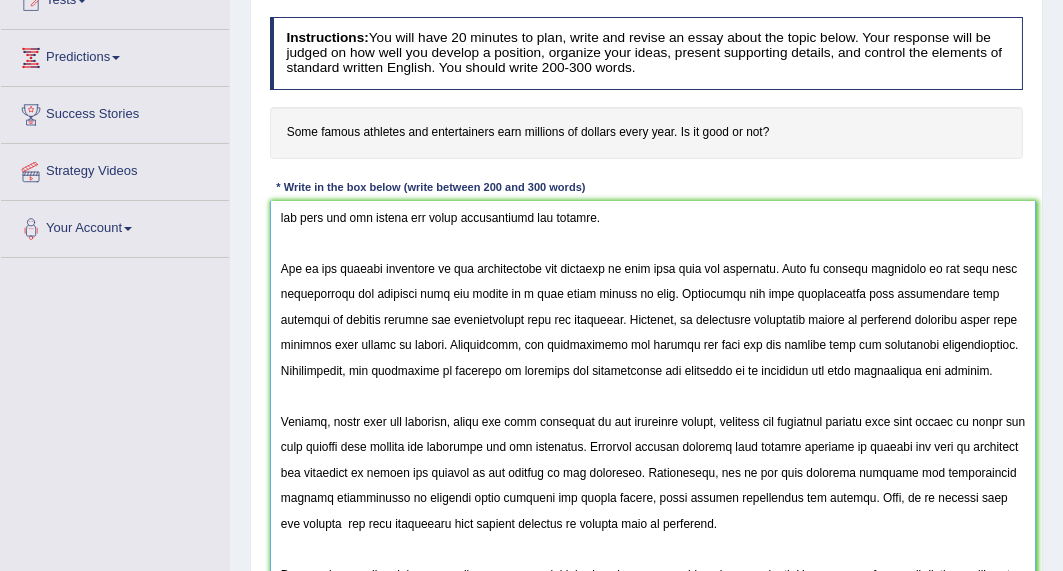 scroll, scrollTop: 90, scrollLeft: 0, axis: vertical 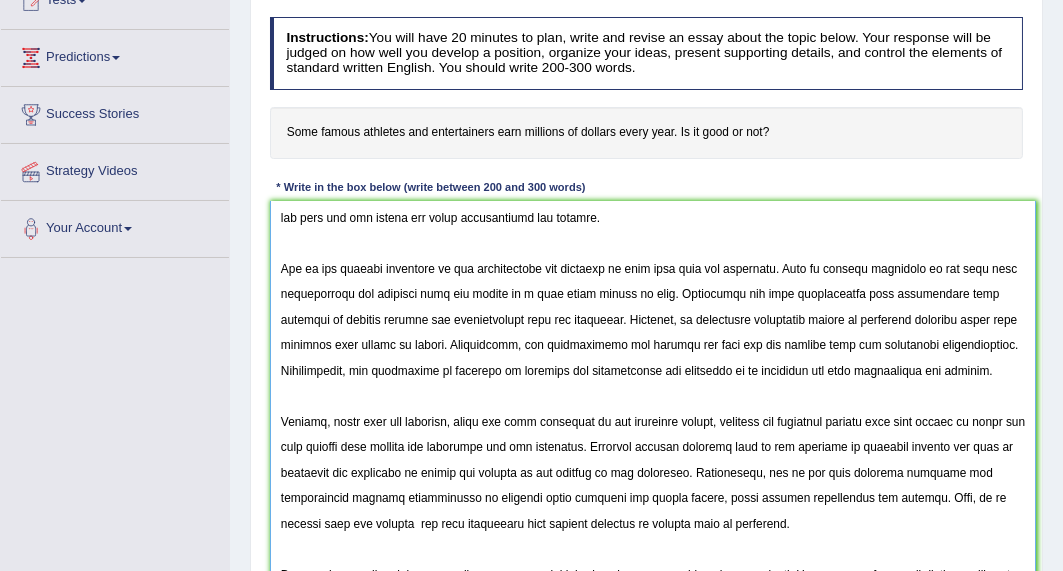 drag, startPoint x: 752, startPoint y: 444, endPoint x: 284, endPoint y: 447, distance: 468.0096 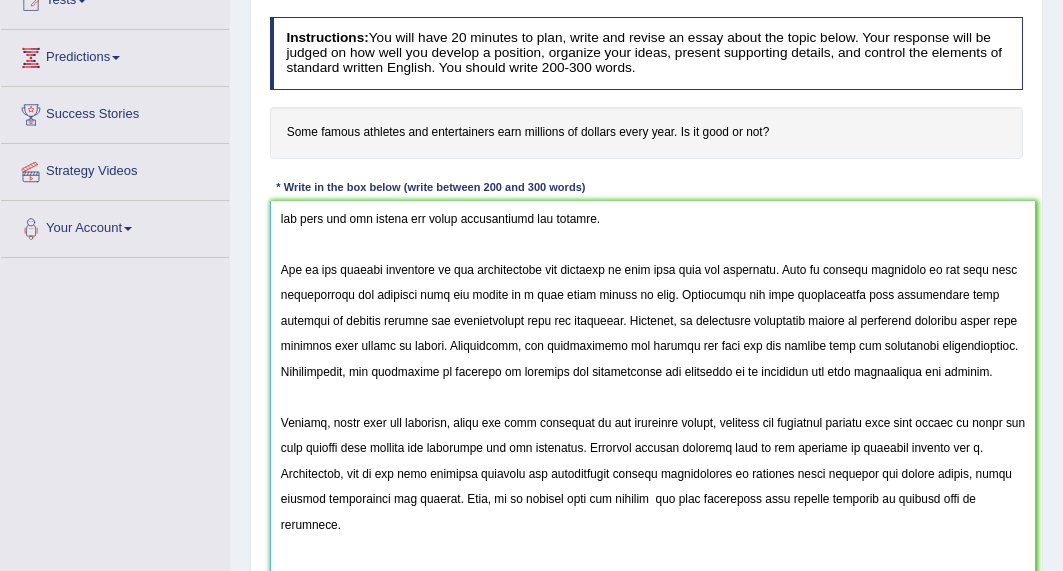 scroll, scrollTop: 90, scrollLeft: 0, axis: vertical 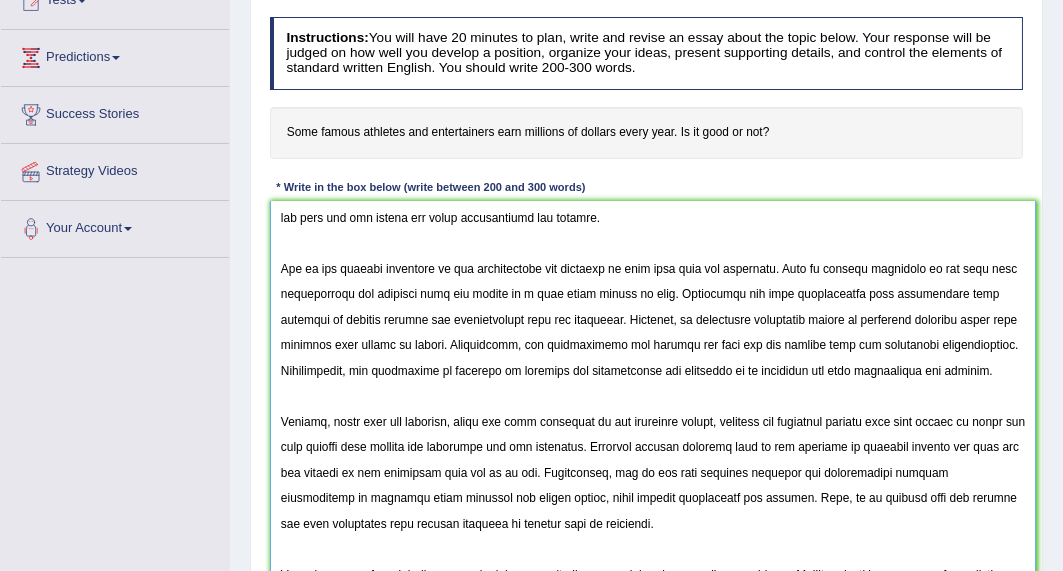 click at bounding box center [653, 410] 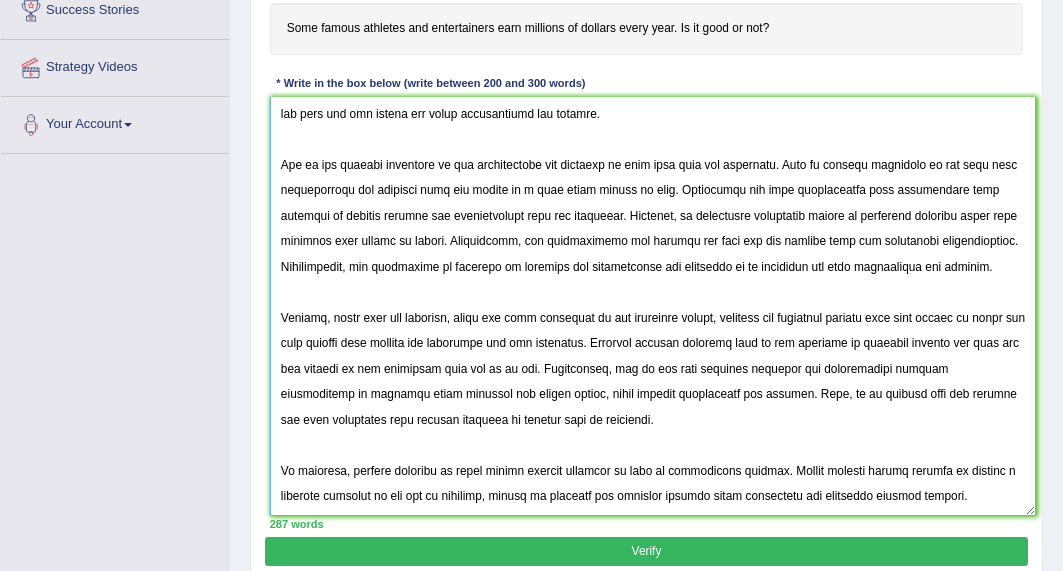 scroll, scrollTop: 479, scrollLeft: 0, axis: vertical 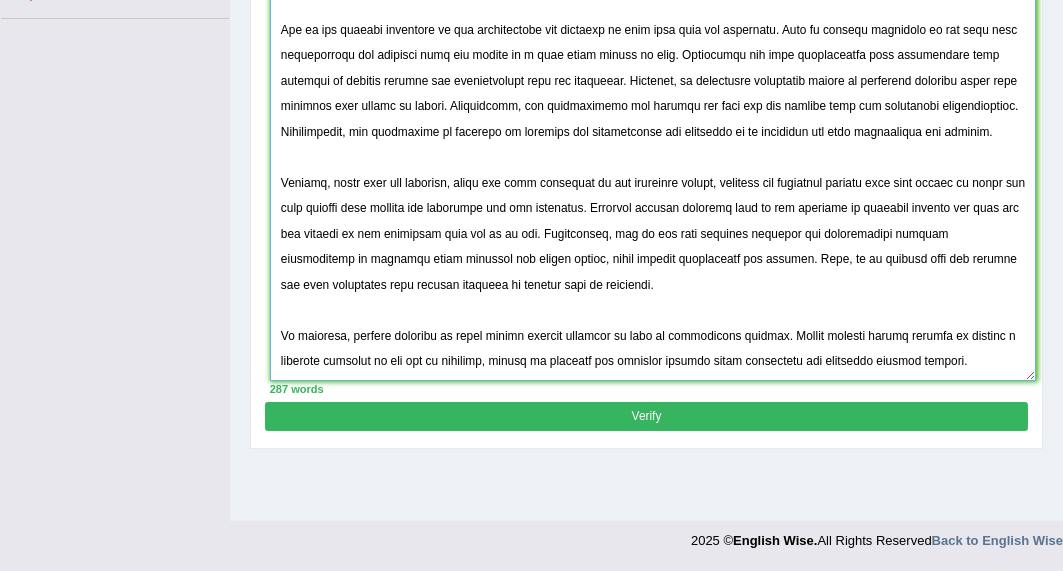type on "The increasing influence of earning entertainers and athletes millions of dollars every year on our lives has ignited numerous discussions. This matter is particularly pertinent due to its effects on both individuals and communities. In this essay, I will examine the good and bad things and their implications for society.
One of the primary advantage of the entertainers and athletes is they have good fan following. This is further supported by the fact that entertainers and athleets will get famous in a very short period of time. Researches has also demonstrated that celebrities earn millions of dollors through the entertainment they are providing. Moreover, an additional celbraties invest in different business which will generate fare amount of income. Furthermore, the entertainers and athlets can also get the revenue from the commercial advertisements. Consequently, the advantages of earnings of athleets and entertainers are essential to be considerd for both individuals and society.
However, along sid..." 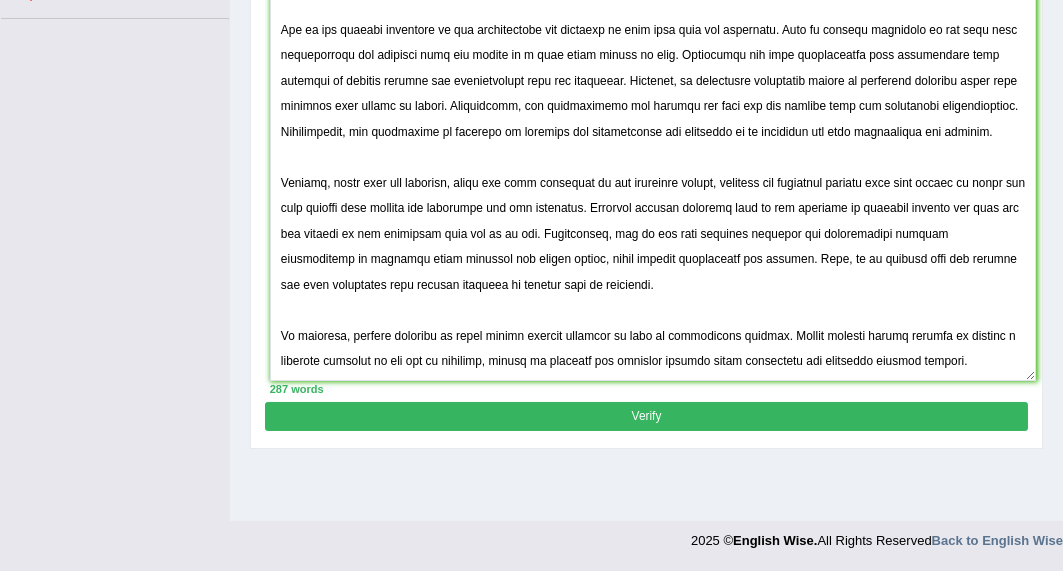 click on "Verify" at bounding box center [646, 416] 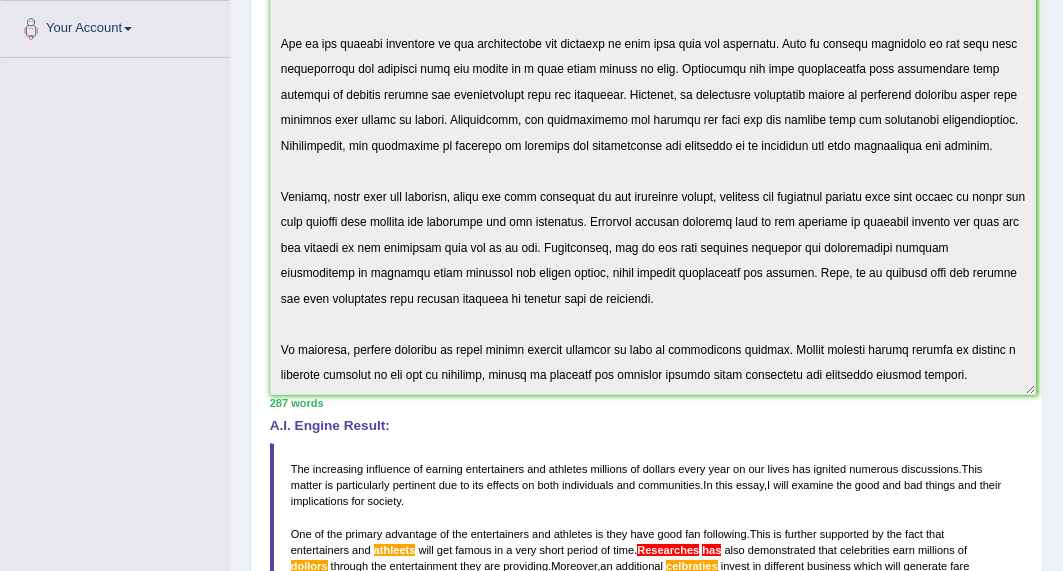 scroll, scrollTop: 159, scrollLeft: 0, axis: vertical 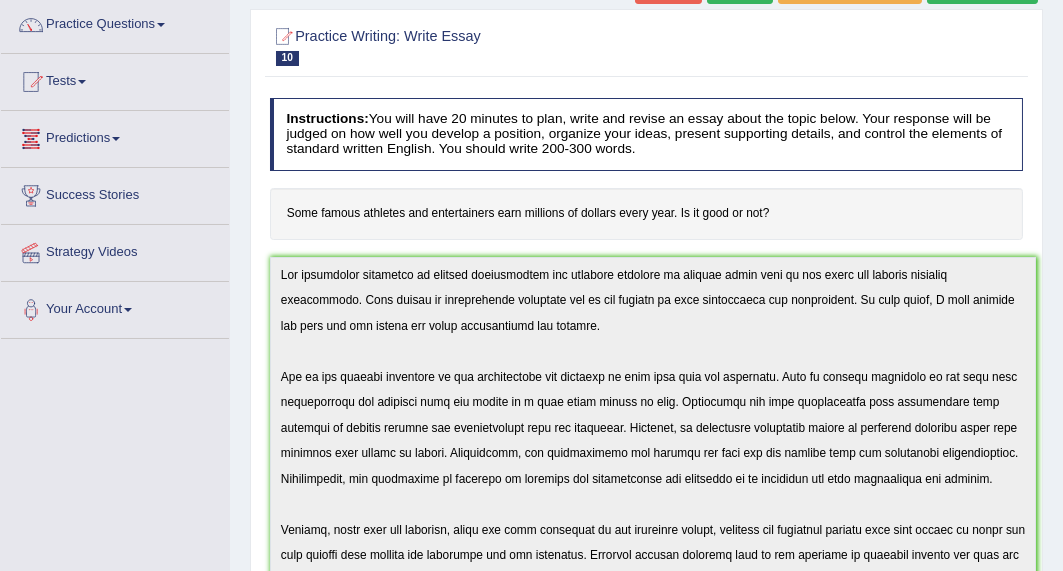 click on "Tests" at bounding box center (115, 79) 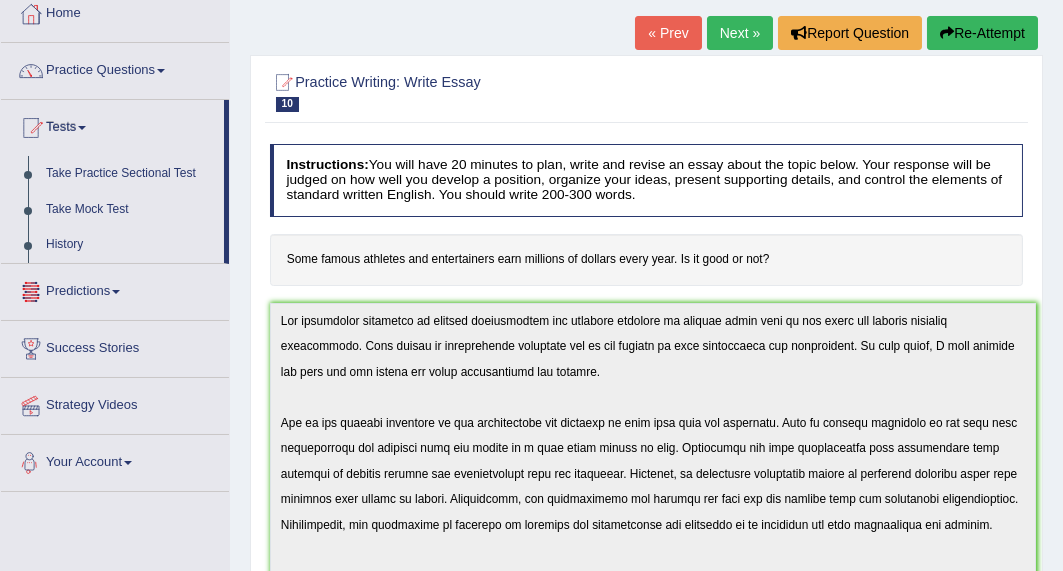 scroll, scrollTop: 0, scrollLeft: 0, axis: both 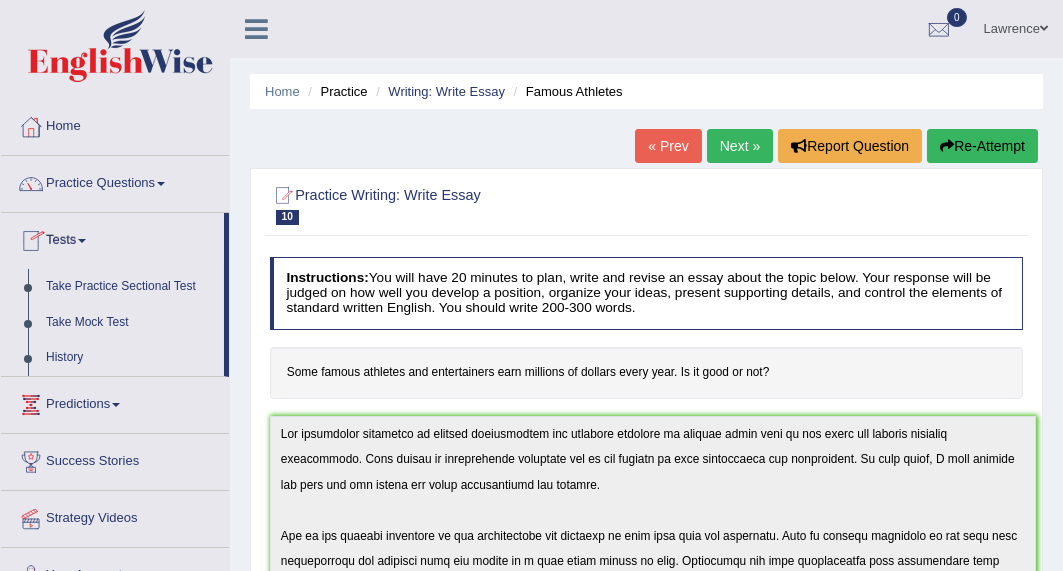 click on "Practice Questions" at bounding box center [115, 181] 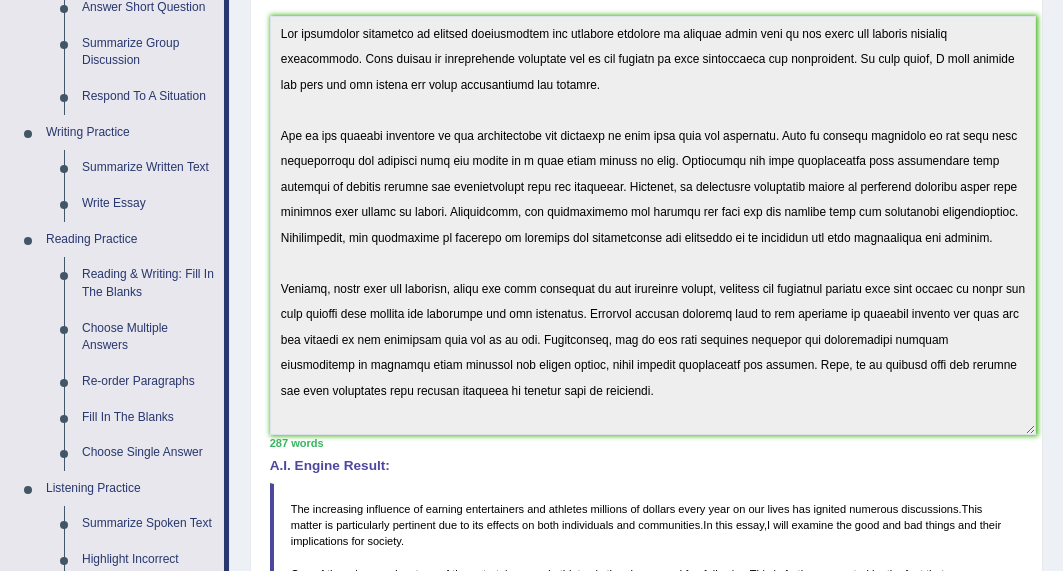 scroll, scrollTop: 160, scrollLeft: 0, axis: vertical 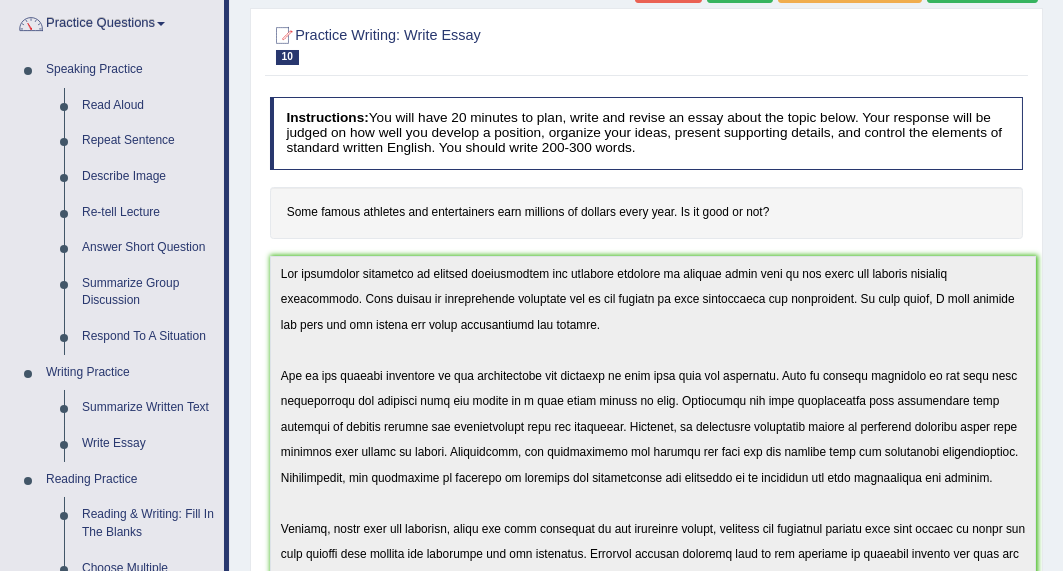 click on "Summarize Group Discussion" at bounding box center [148, 292] 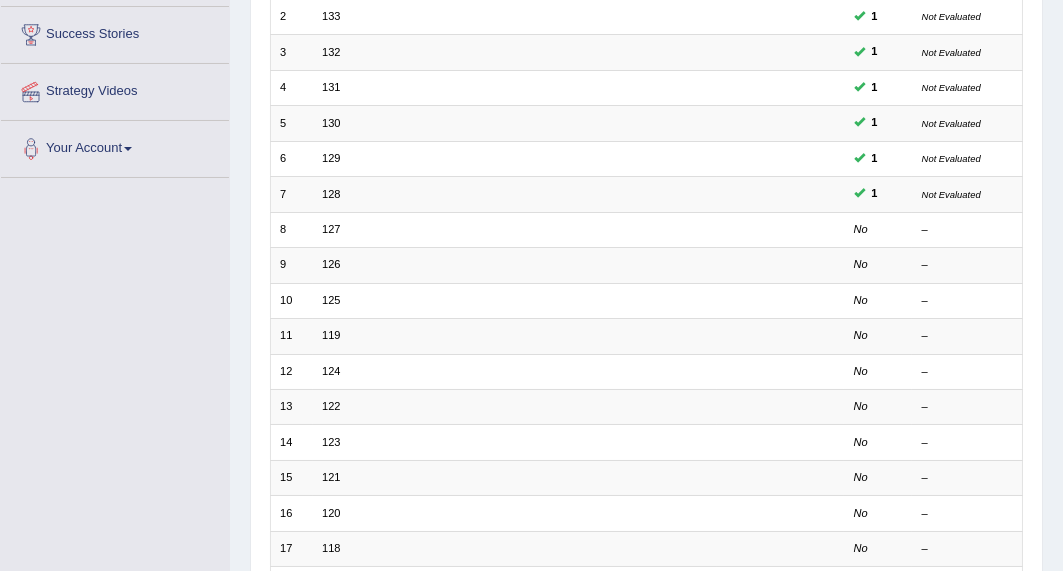 scroll, scrollTop: 320, scrollLeft: 0, axis: vertical 